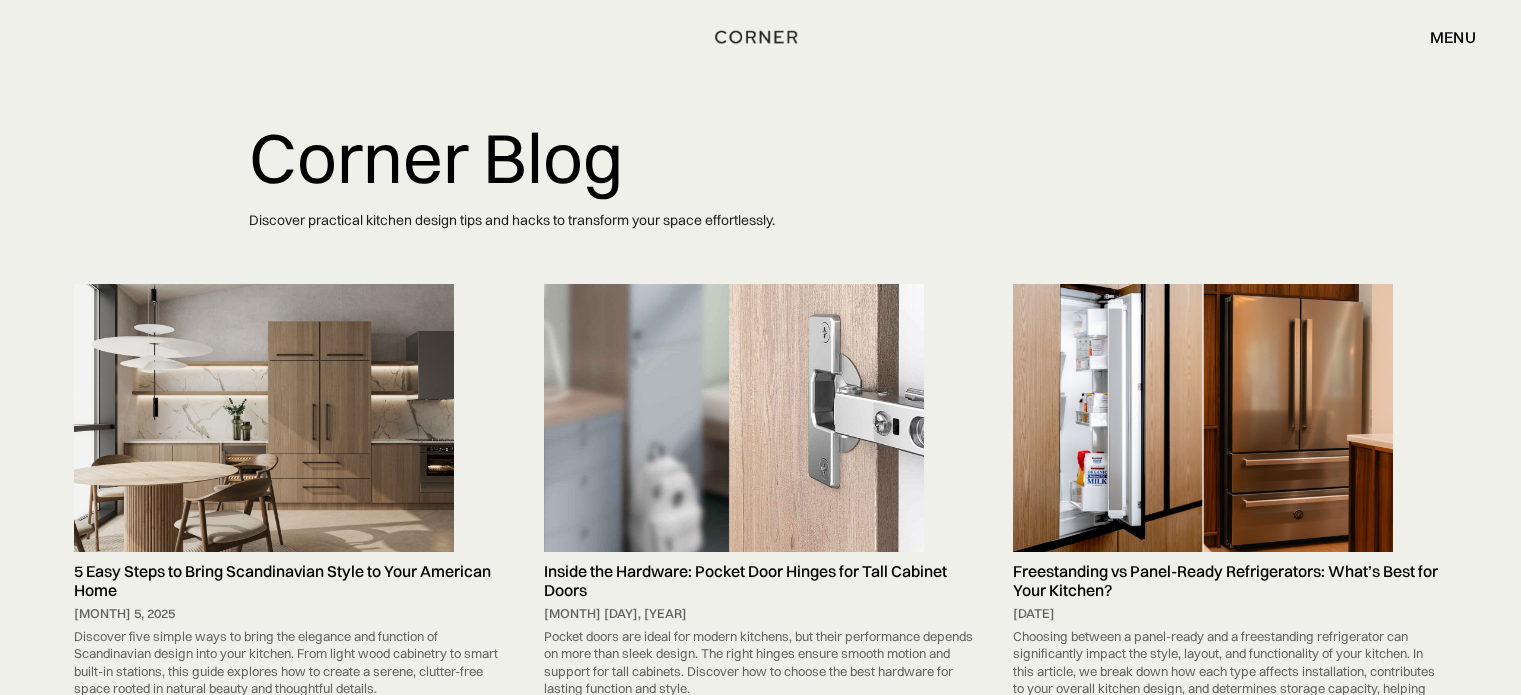 scroll, scrollTop: 0, scrollLeft: 0, axis: both 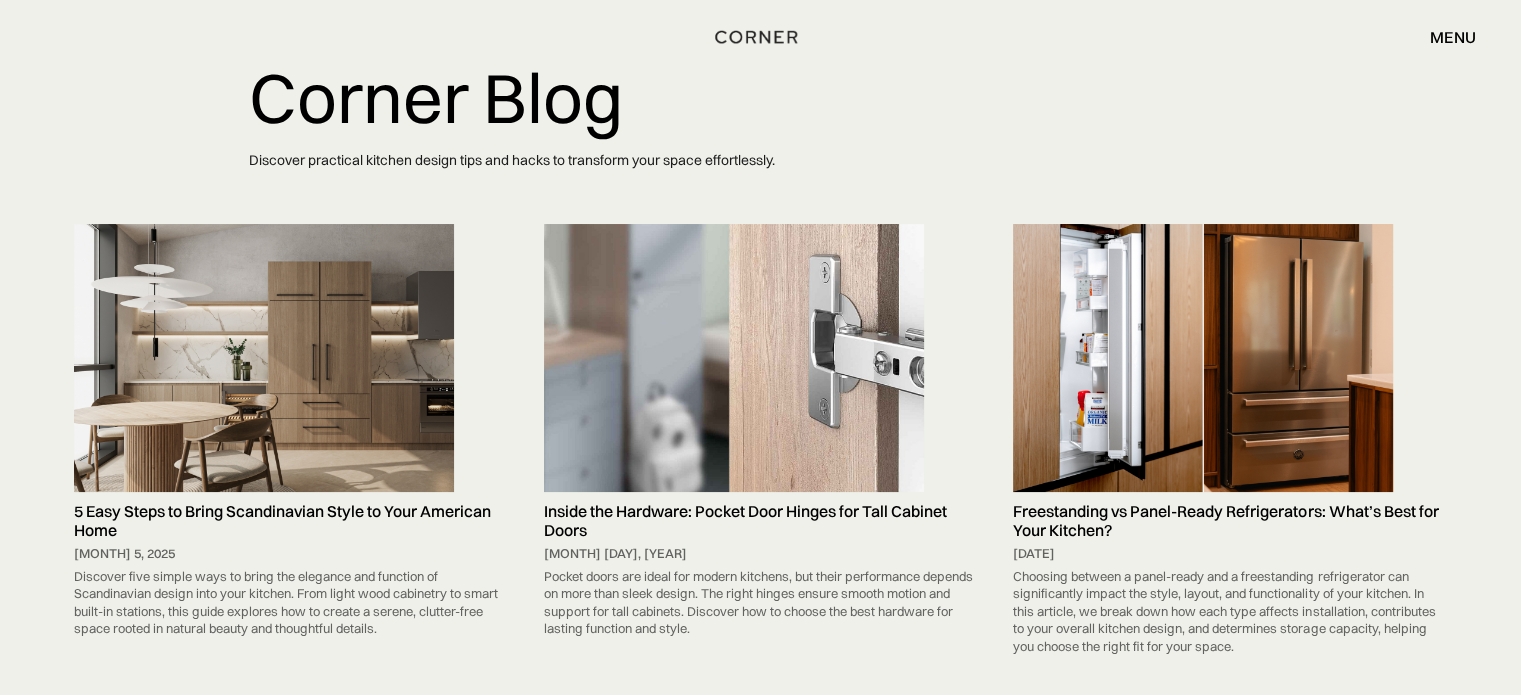 click on "[DATE] [DATE] [DATE] [DATE] [DATE]" at bounding box center [760, 8602] 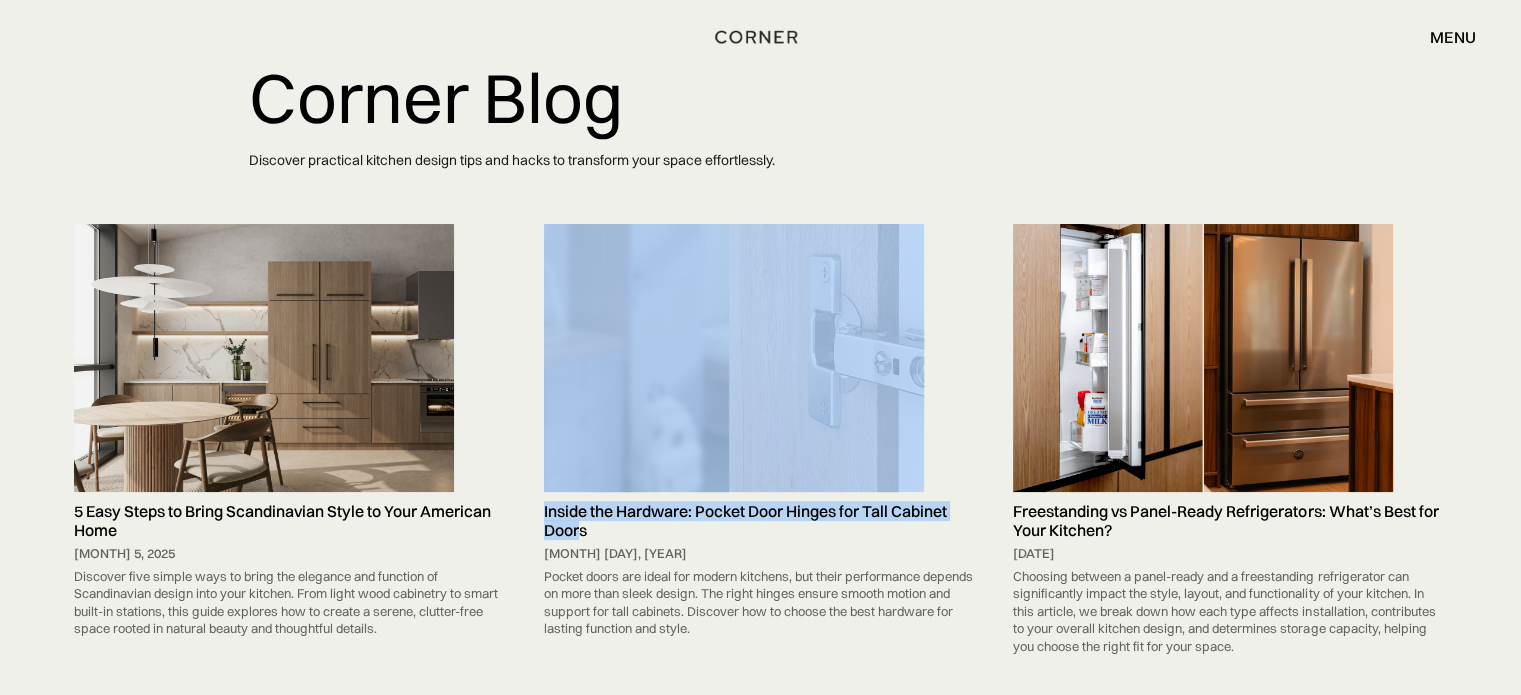 drag, startPoint x: 532, startPoint y: 452, endPoint x: 576, endPoint y: 486, distance: 55.605755 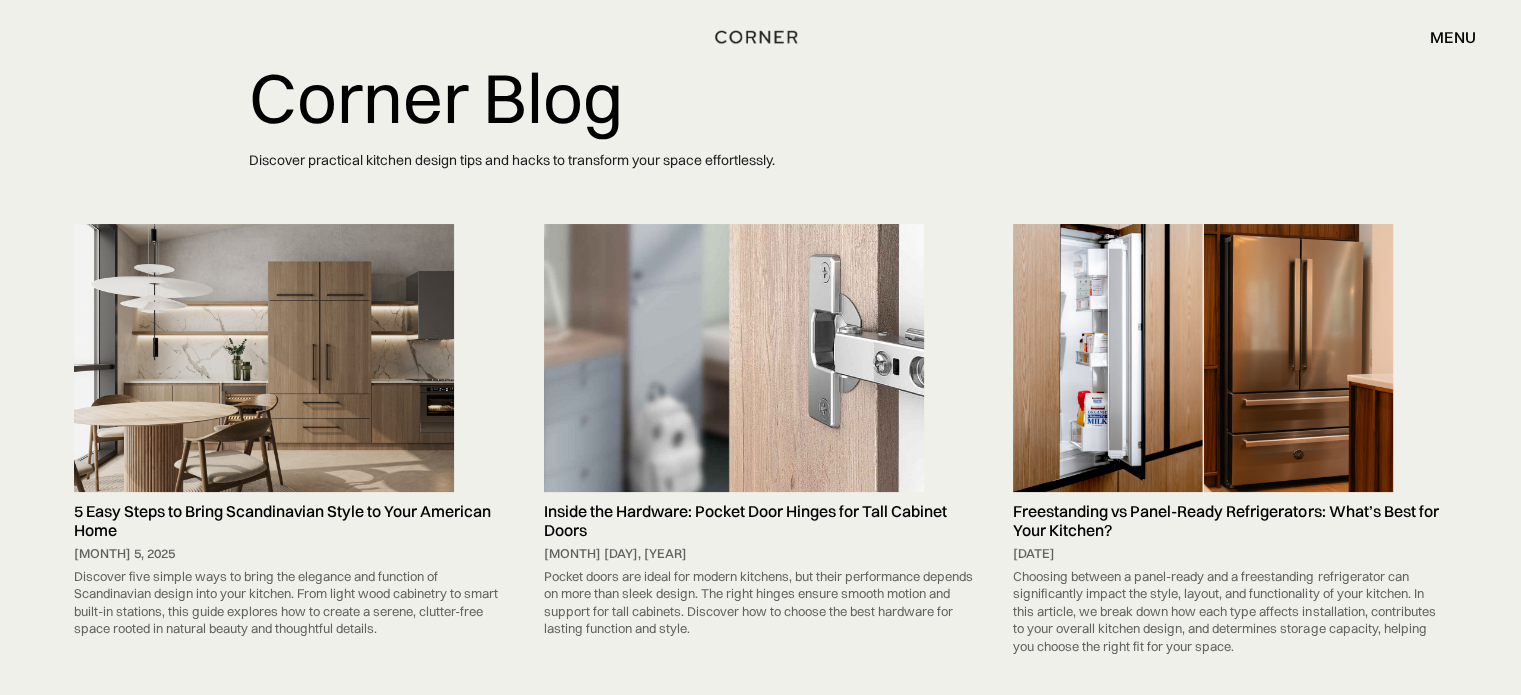 click on "5 Easy Steps to Bring Scandinavian Style to Your American Home August 5, 2025 Discover five simple ways to bring the elegance and function of Scandinavian design into your kitchen. From light wood cabinetry to smart built-in stations, this guide explores how to create a serene, clutter-free space rooted in natural beauty and thoughtful details. Inside the Hardware: Pocket Door Hinges for Tall Cabinet Doors August 1, 2025 Pocket doors are ideal for modern kitchens, but their performance depends on more than sleek design. The right hinges ensure smooth motion and support for tall cabinets. Discover how to choose the best hardware for lasting function and style. Freestanding vs Panel-Ready Refrigerators: What’s Best for Your Kitchen? July 31, 2025 12 Curved Island Ideas: Stylish Solutions for a Modern Kitchen July 30, 2025 How Cutlery Organizers Improve Kitchen Storage July 28, 2025 Japanese Kitchen vs Scandinavian Kitchen: Minimalism for Modern Homes July 25, 2025 A Guide to Neutral Kitchen Designs" at bounding box center (760, 8602) 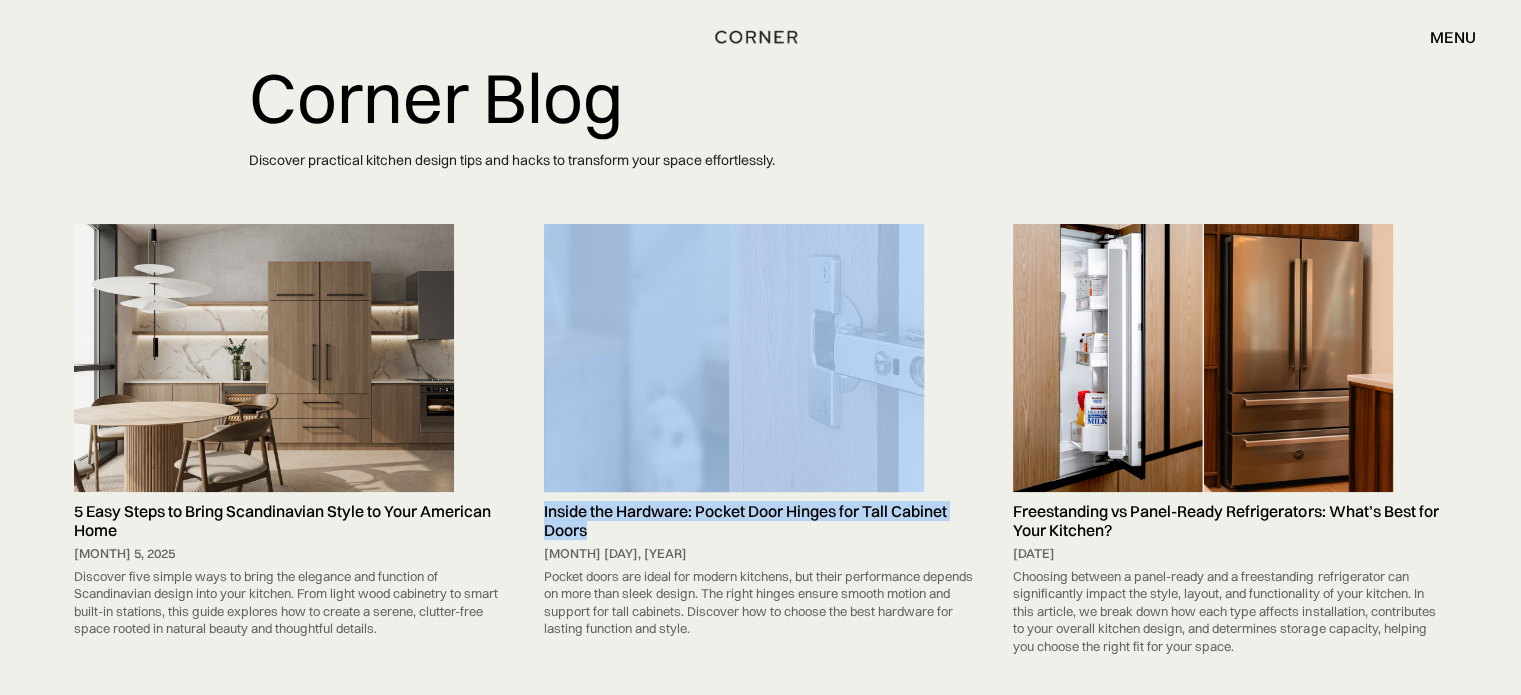 drag, startPoint x: 531, startPoint y: 459, endPoint x: 615, endPoint y: 492, distance: 90.24966 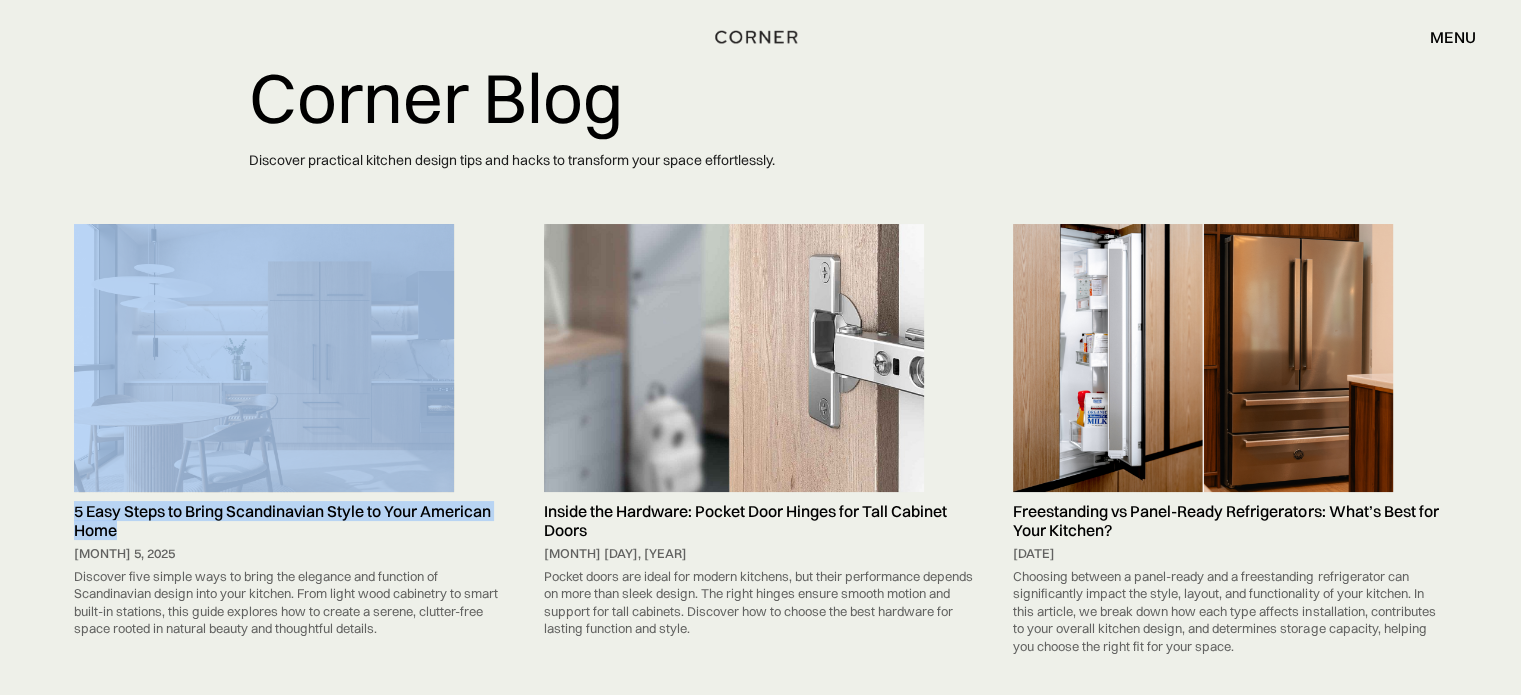 drag, startPoint x: 56, startPoint y: 460, endPoint x: 125, endPoint y: 495, distance: 77.36925 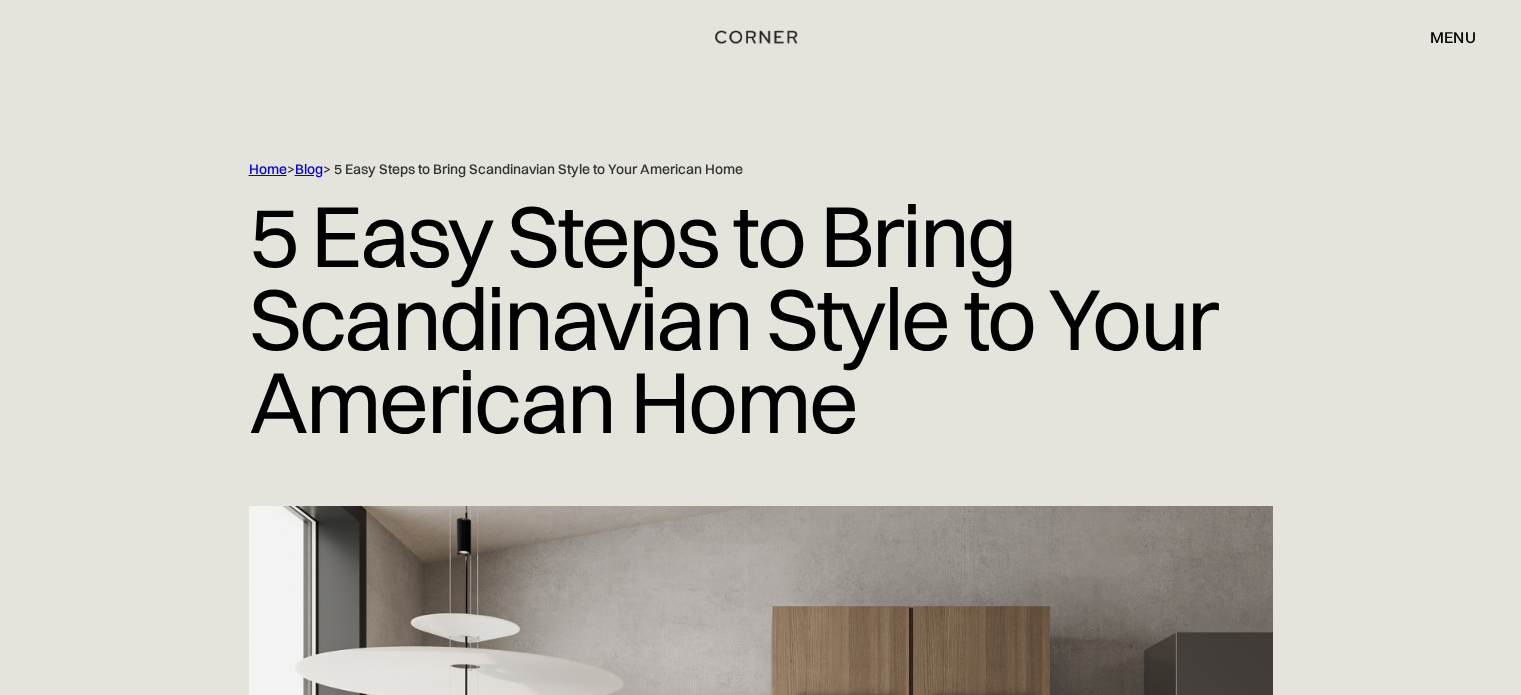 scroll, scrollTop: 0, scrollLeft: 0, axis: both 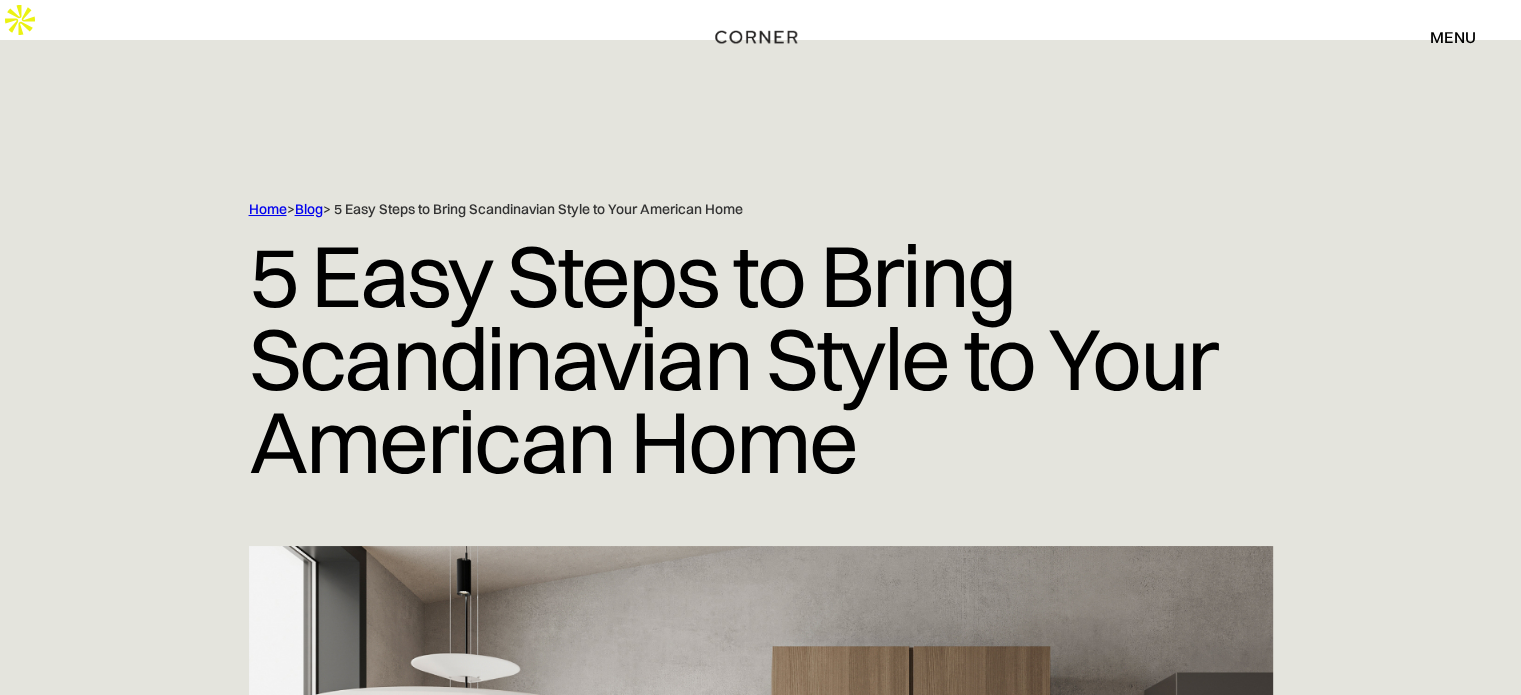click on "5 Easy Steps to Bring Scandinavian Style to Your American Home" at bounding box center [761, 358] 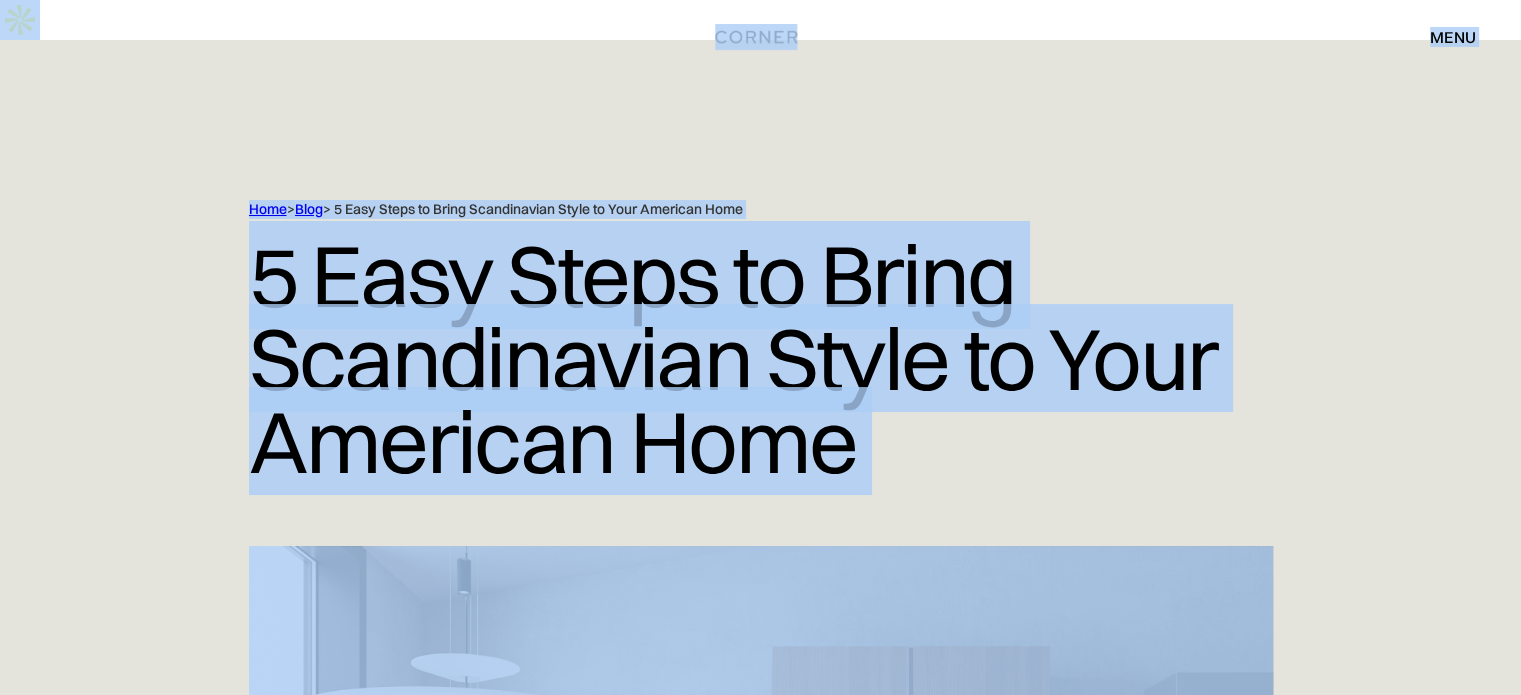 click on "5 Easy Steps to Bring Scandinavian Style to Your American Home" at bounding box center [761, 358] 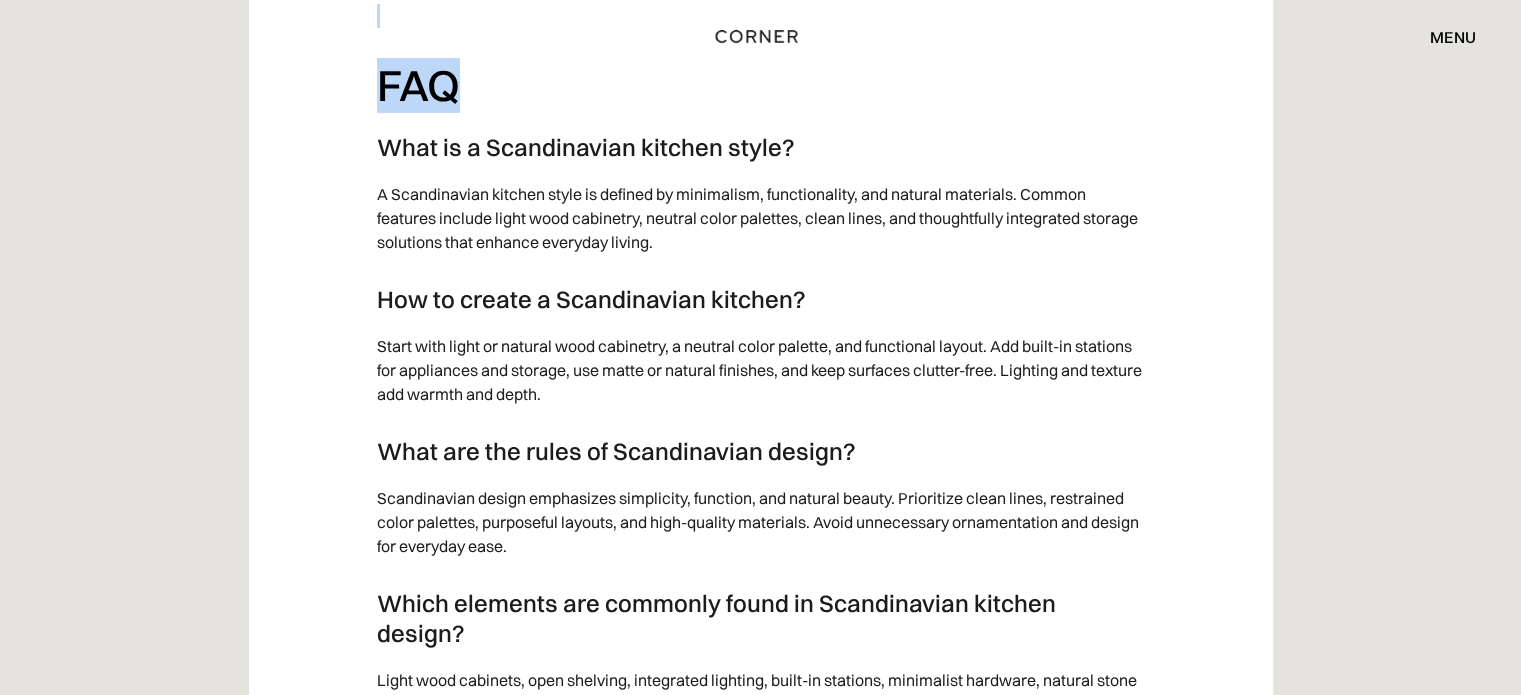 scroll, scrollTop: 6781, scrollLeft: 0, axis: vertical 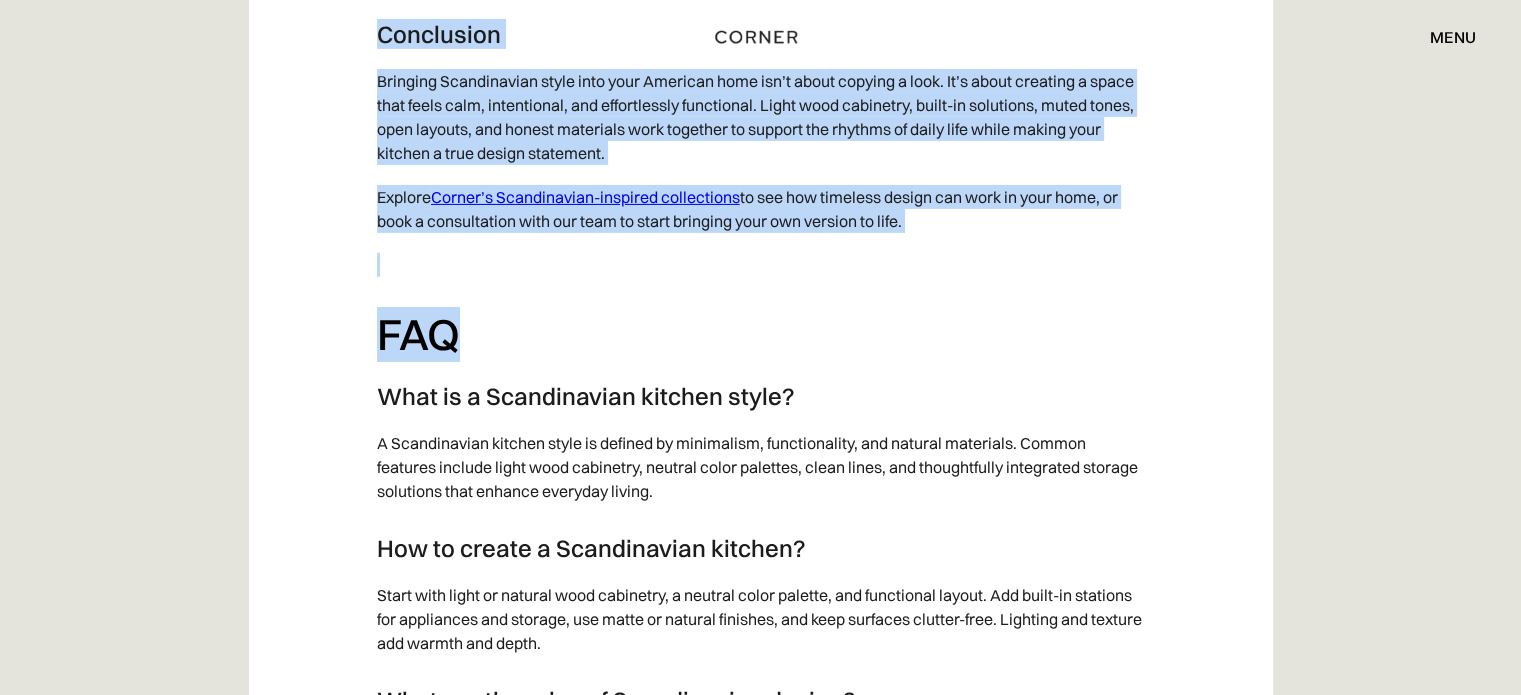 drag, startPoint x: 246, startPoint y: 242, endPoint x: 954, endPoint y: 182, distance: 710.53784 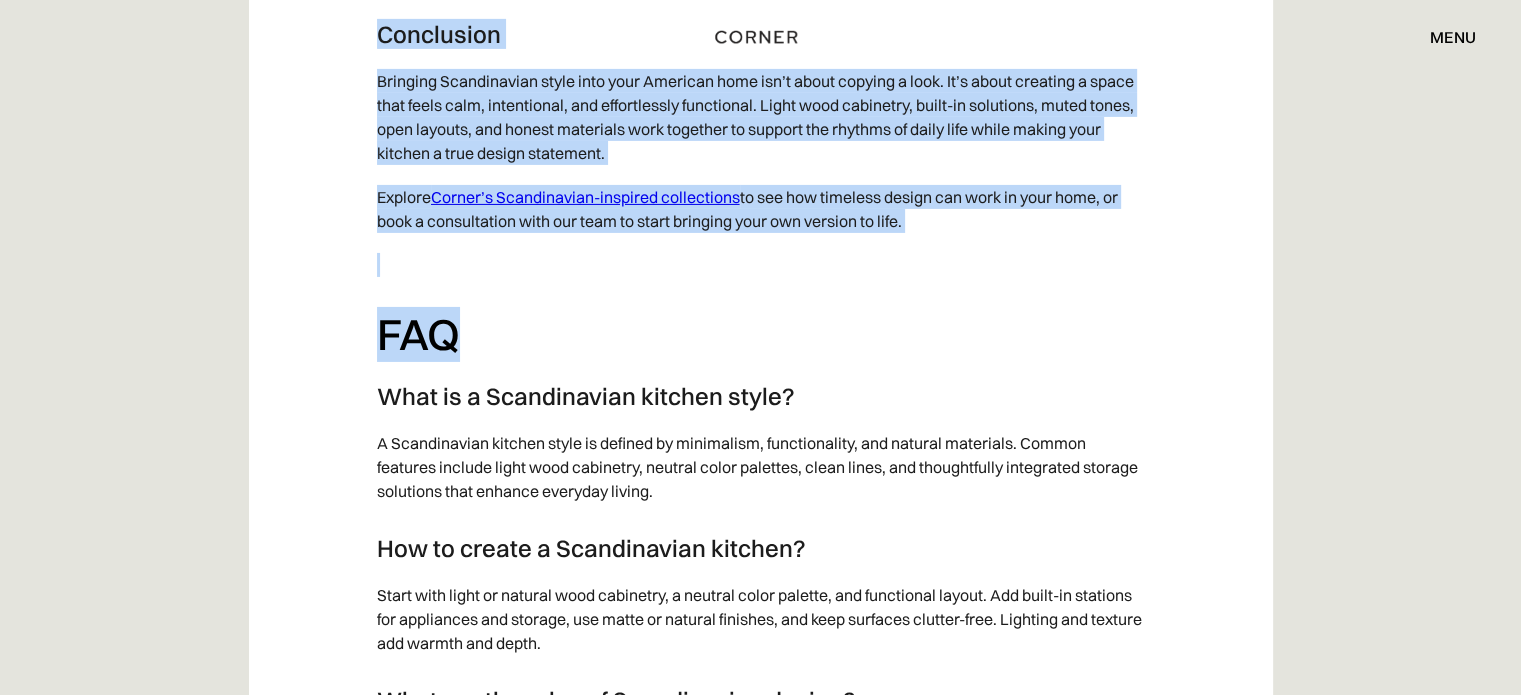 copy on "5 Easy Steps to Bring Scandinavian Style to Your American Home For modern homeowners seeking calm, beauty, and functionality in the kitchen, Scandinavian design offers a lasting solution. Its clean lines, natural materials, and simple approach create a space that feels both inviting and elegant. The Scandinavian kitchen has become a popular choice for homeowners seeking more than just looks in an era that values clutter-free living and intentional design. More than a style, Scandinavian design represents a way of thinking that focuses on quality, warmth, and simplicity. It turns kitchens into efficient and welcoming spaces by highlighting light wood cabinetry, built-in stations, and matching color schemes. These elements are not just for looks; they improve daily life by maximizing space, cutting down on visual clutter, and supporting the smooth flow of modern living. Here are five simple, stylish steps to incorporate Scandinavian kitchen design into your American home—all based on functionality, beauty, a..." 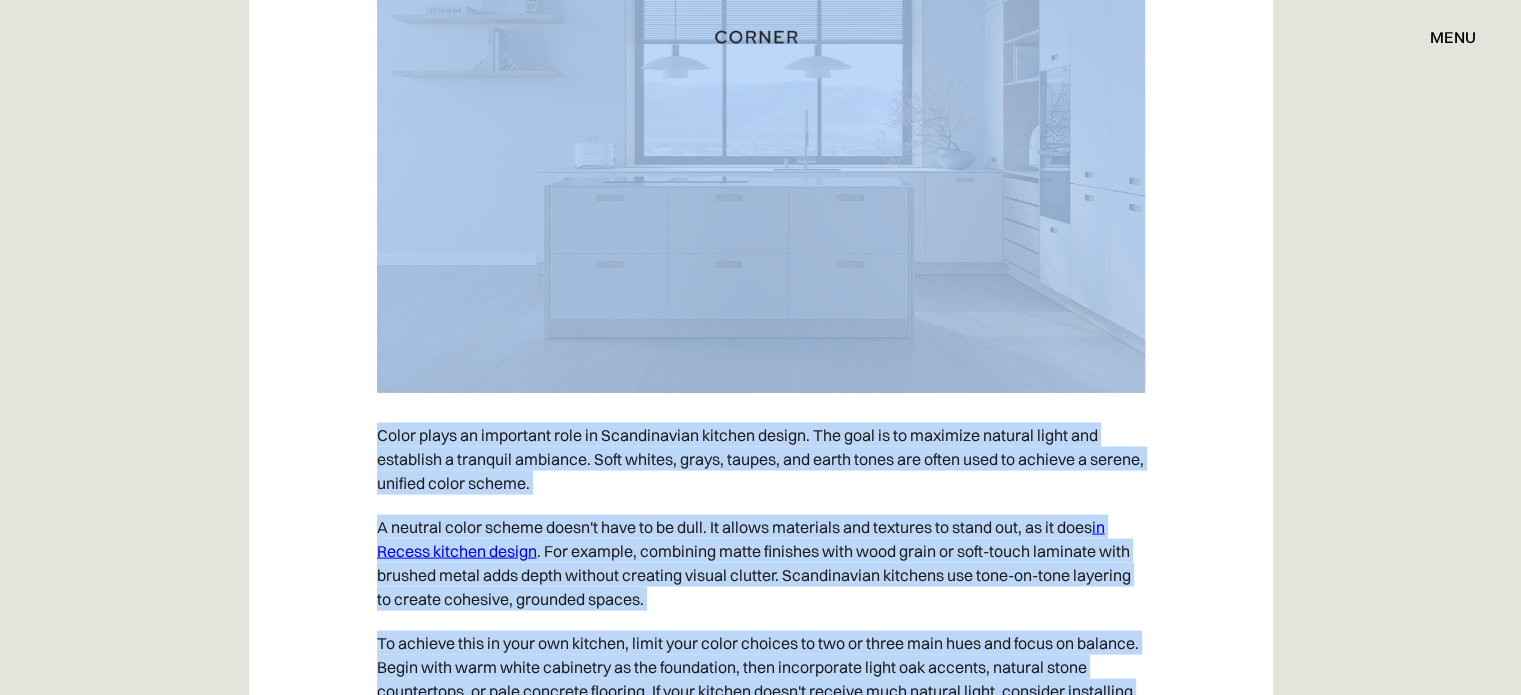 scroll, scrollTop: 0, scrollLeft: 0, axis: both 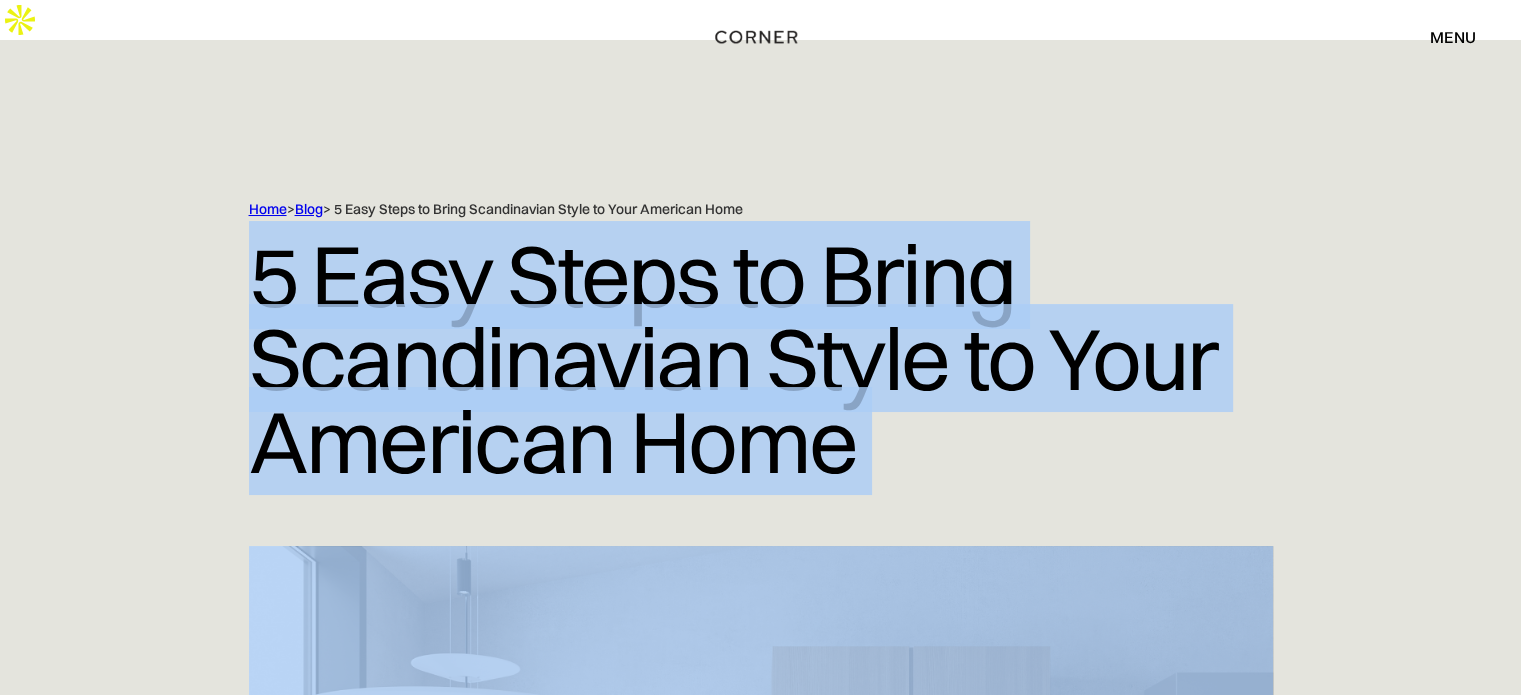 click on "Blog" at bounding box center [309, 209] 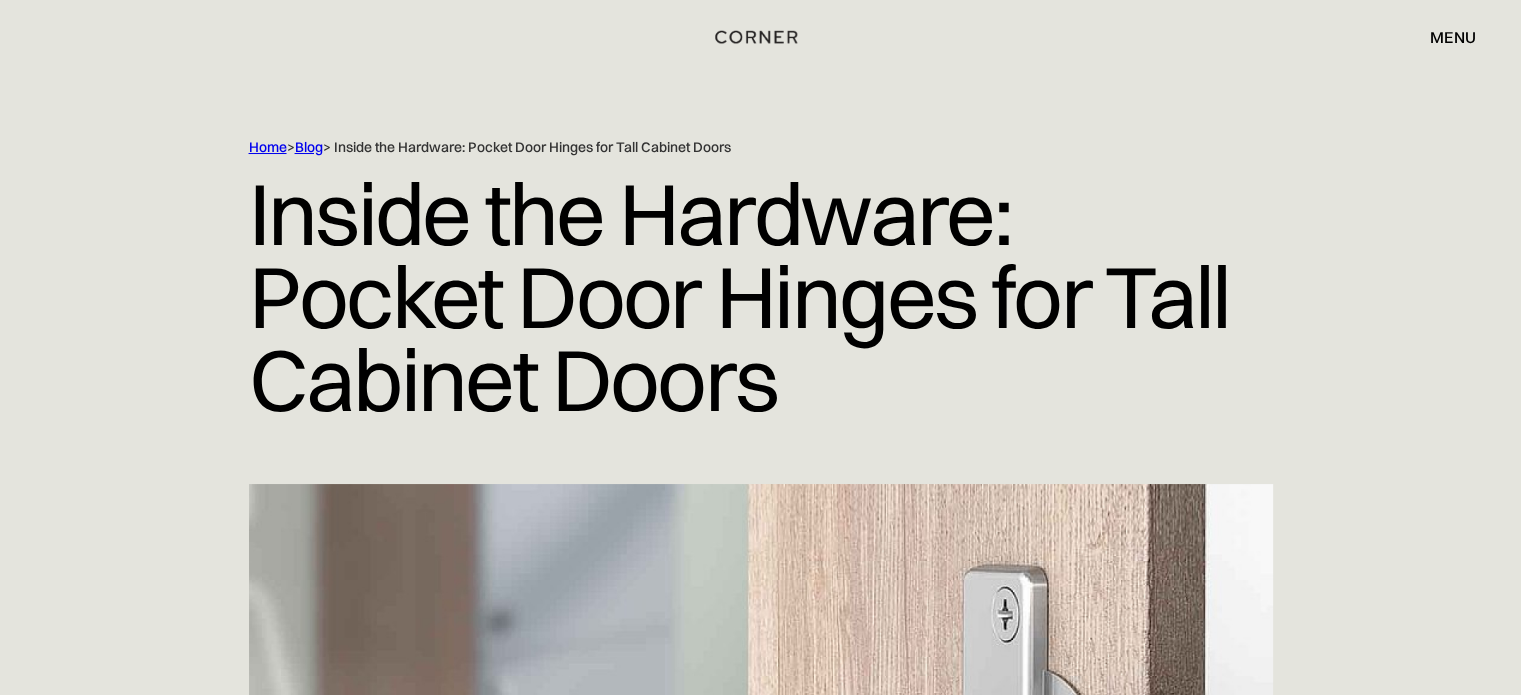 scroll, scrollTop: 0, scrollLeft: 0, axis: both 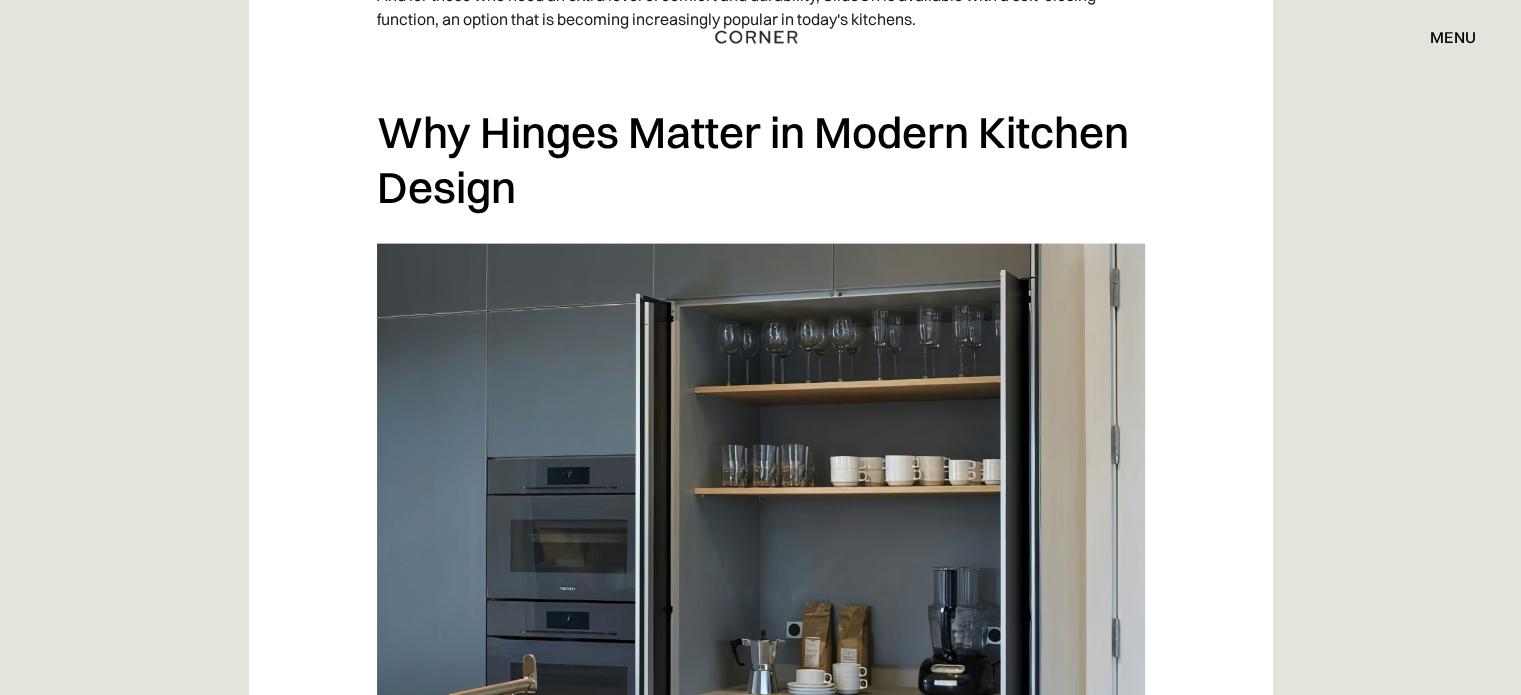 click on "Pocket doors are a smart solution  for modern kitchens  where clean and uncluttered design is a priority. They allow cabinet fronts to slide out of sight, keeping the kitchen open and streamlined, hiding appliances, individual stations,  or an entire pantry.  But it's not just thoughtful design that makes this smooth running possible. There's hardware behind it. One of the most important but often overlooked components of any hardware is the hinges. Properly selected, they ensure smooth opening, full extension, and perfect door alignment in conjunction with tall cabinet doors. Without them, even the most well-designed pocket door system can turn into a daily frustration. So let's talk about what hinges are used with pocket doors and how they affect the performance of kitchen cabinets. ‍ How Pocket Doors Work in Tall Cabinets especially for secrions like appliance garages , where access and clearance are key. ‍ The Role of the Hinge in Pocket Doors In many pocket door systems ‍ ‍ Conclusion ‍ FAQ ‍" at bounding box center (761, -401) 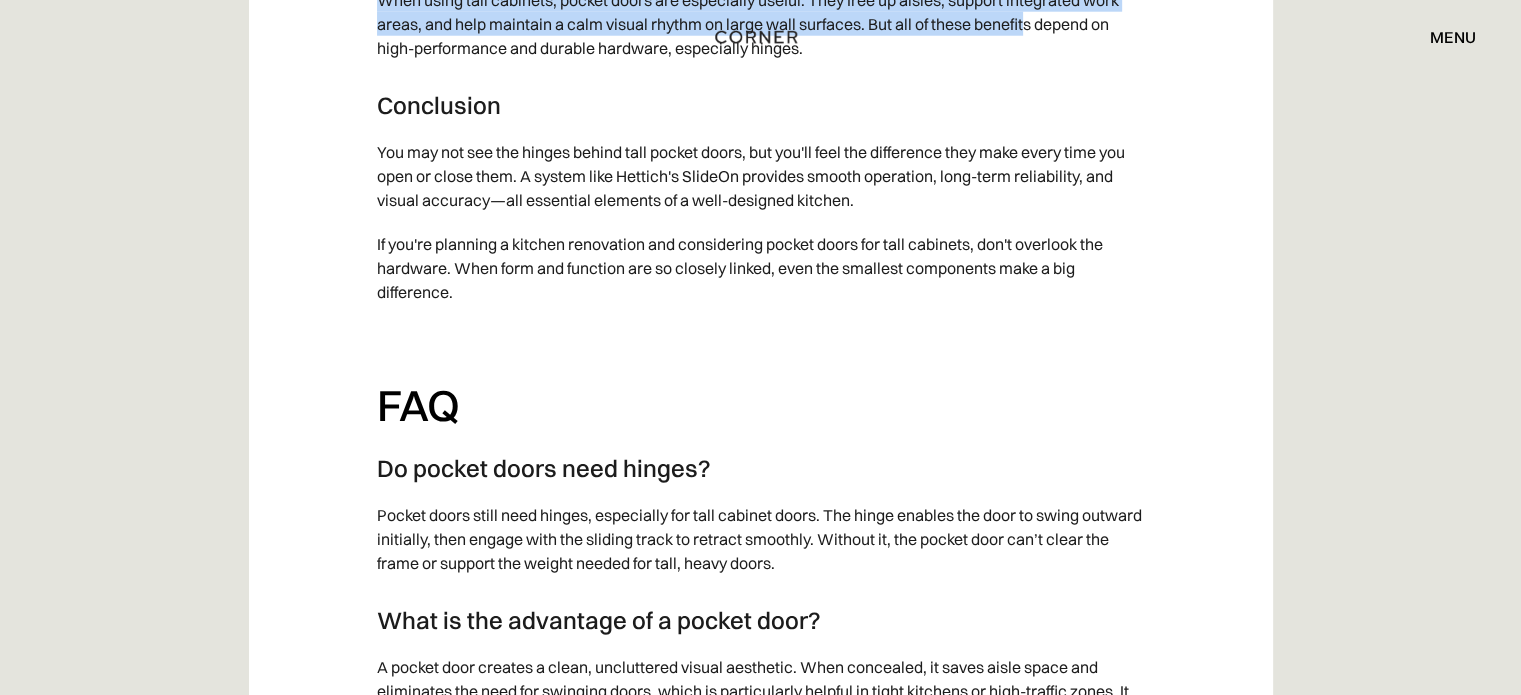 scroll, scrollTop: 5260, scrollLeft: 0, axis: vertical 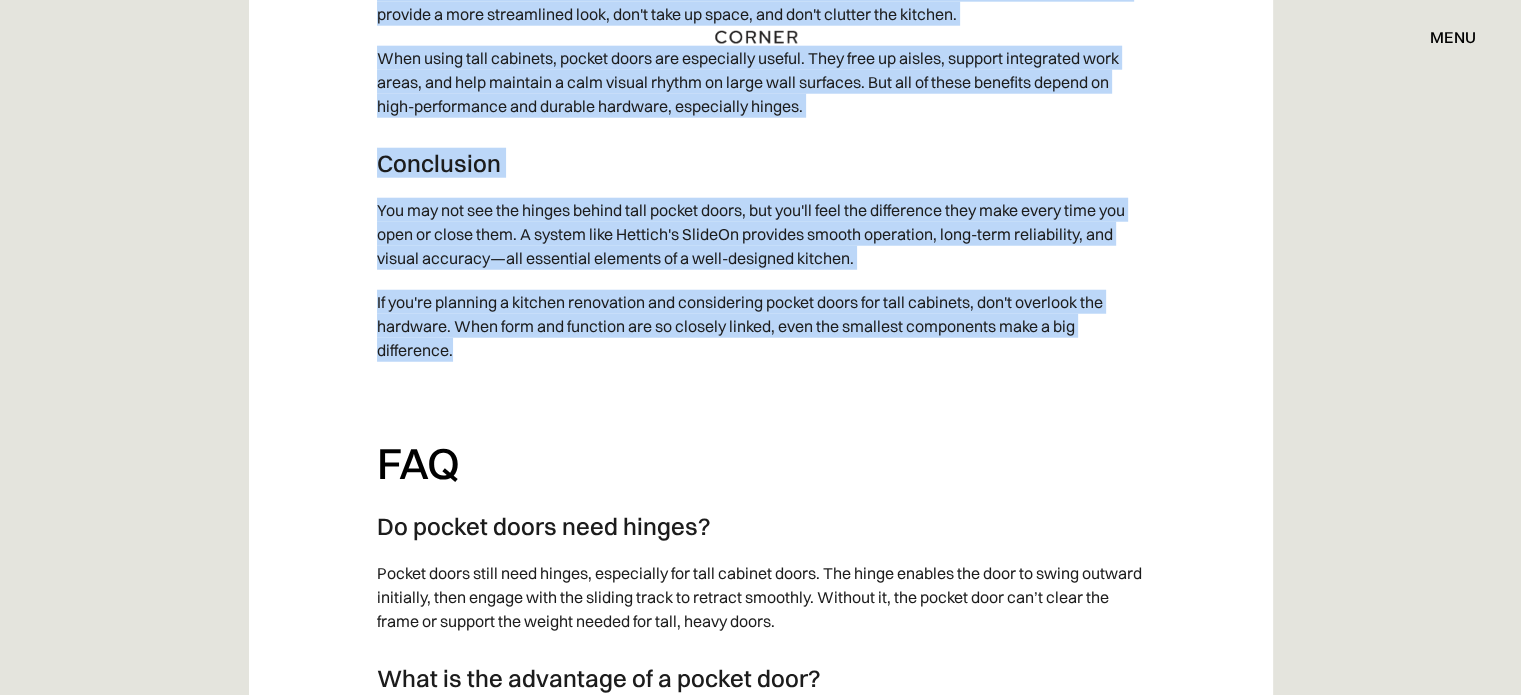 drag, startPoint x: 235, startPoint y: 137, endPoint x: 922, endPoint y: 327, distance: 712.7896 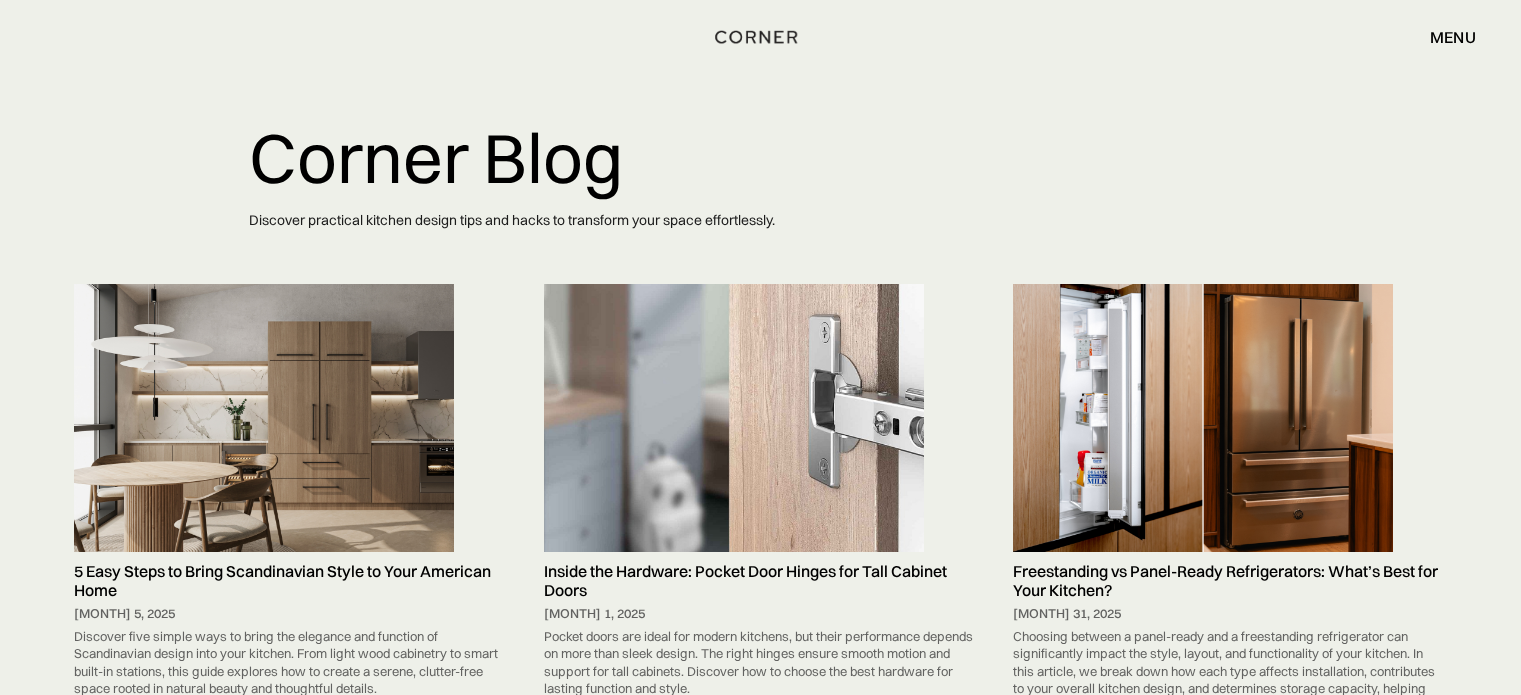 scroll, scrollTop: 0, scrollLeft: 0, axis: both 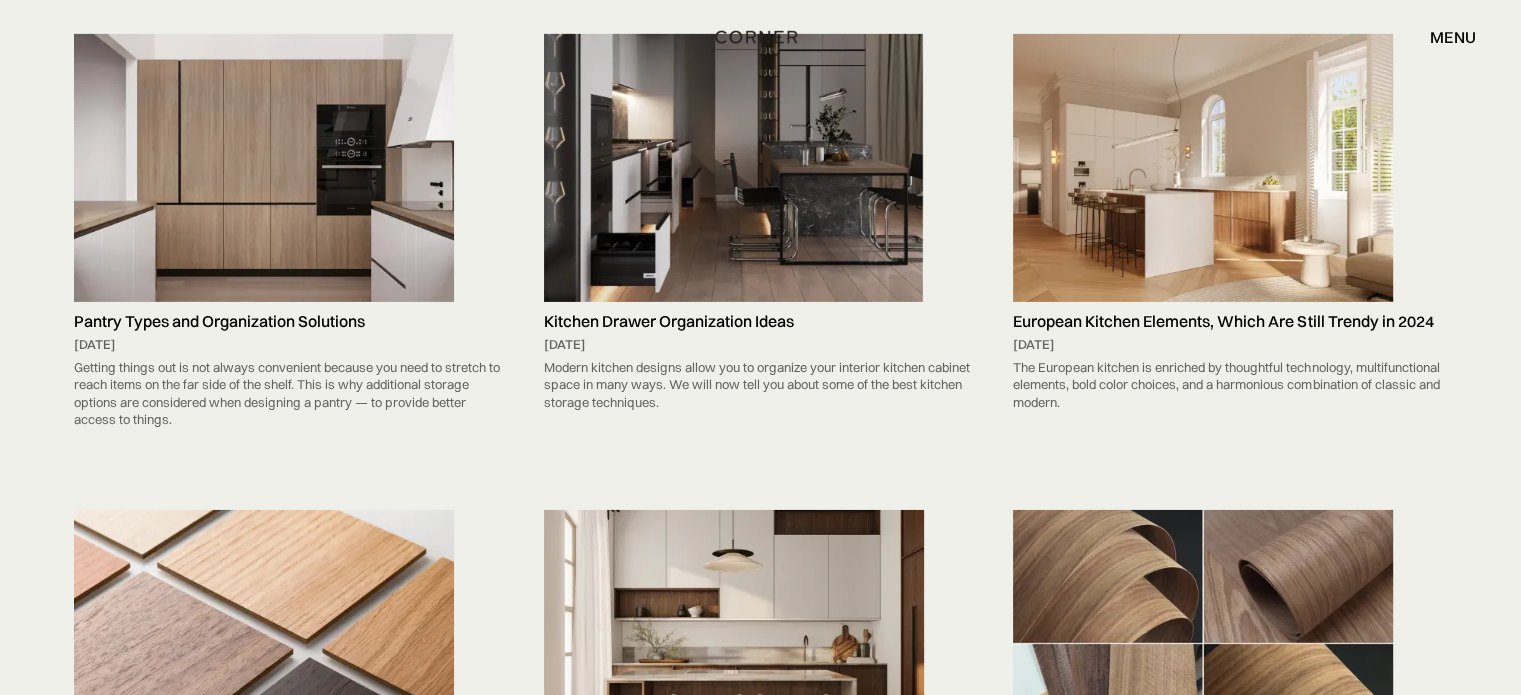 drag, startPoint x: 721, startPoint y: 67, endPoint x: 639, endPoint y: 127, distance: 101.607086 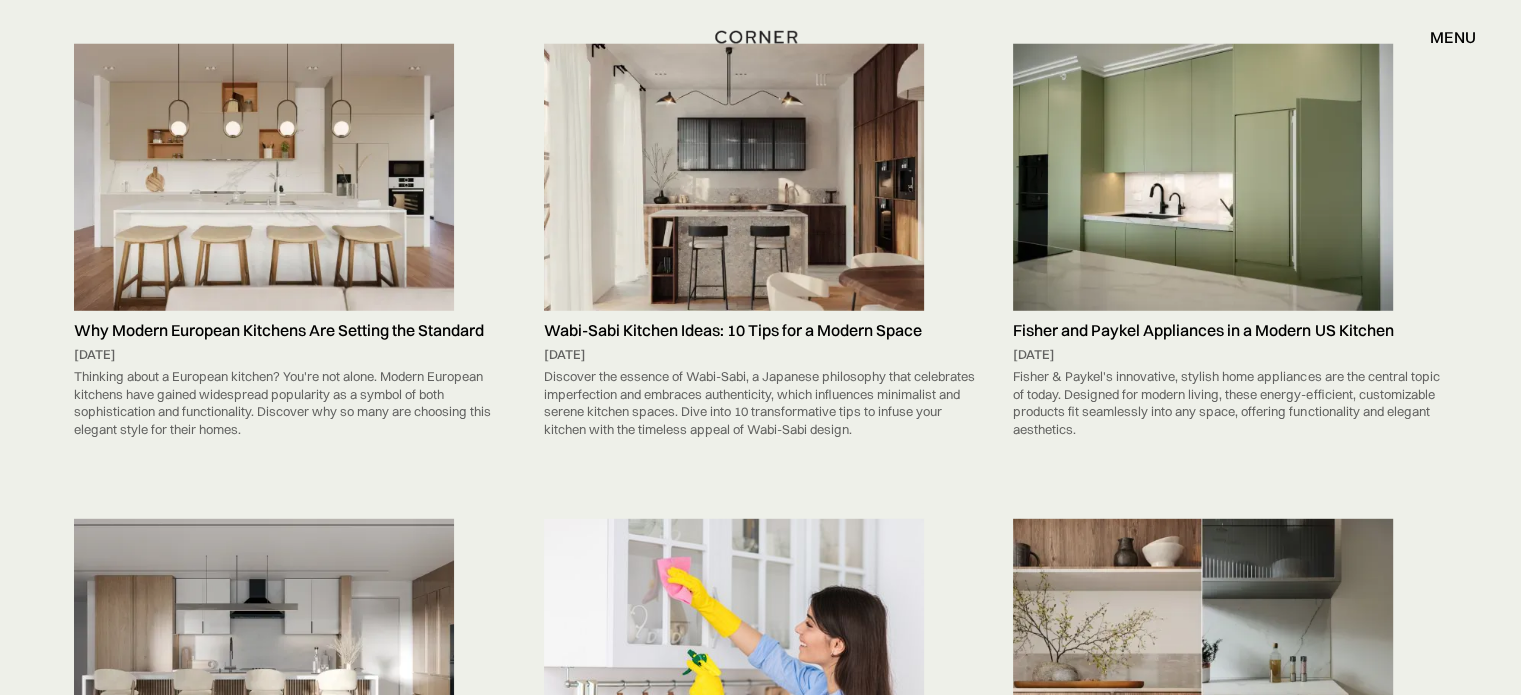 scroll, scrollTop: 13210, scrollLeft: 0, axis: vertical 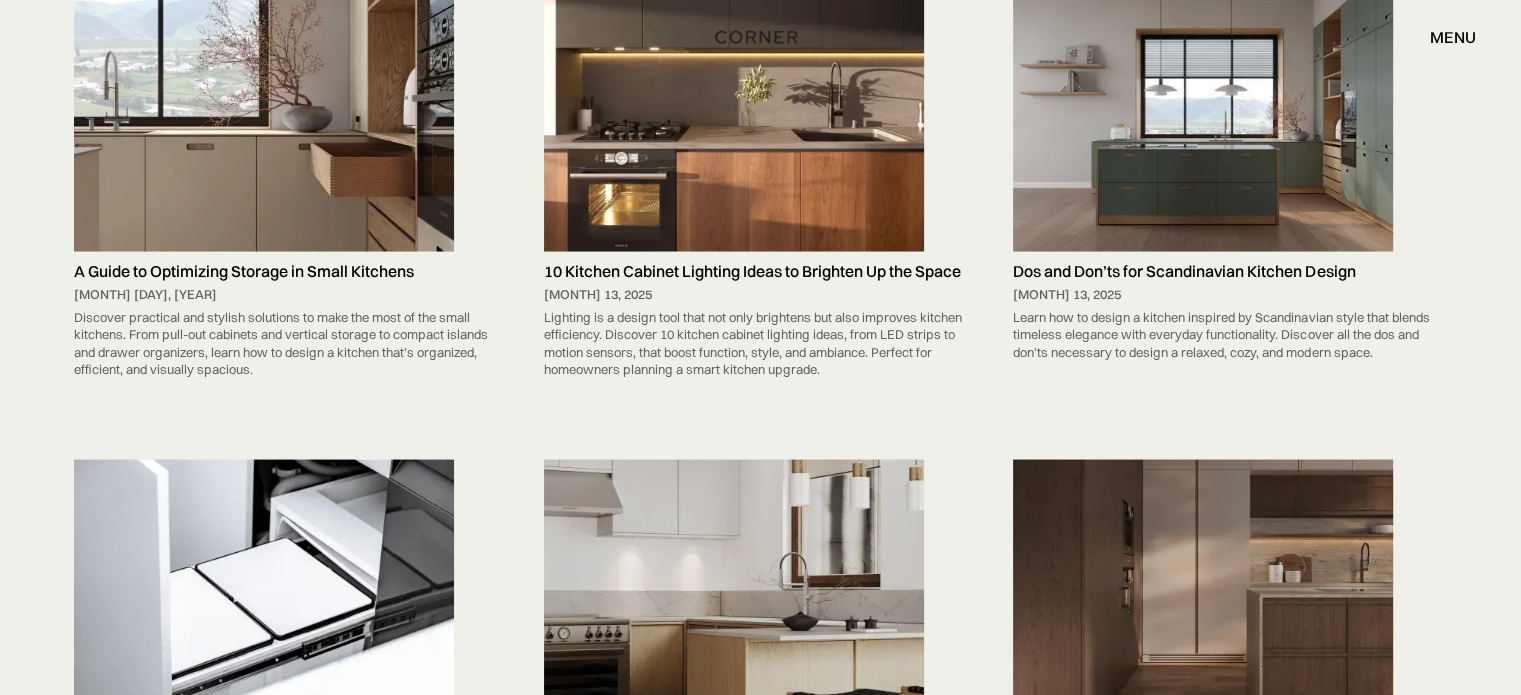 drag, startPoint x: 204, startPoint y: 58, endPoint x: 174, endPoint y: 111, distance: 60.90156 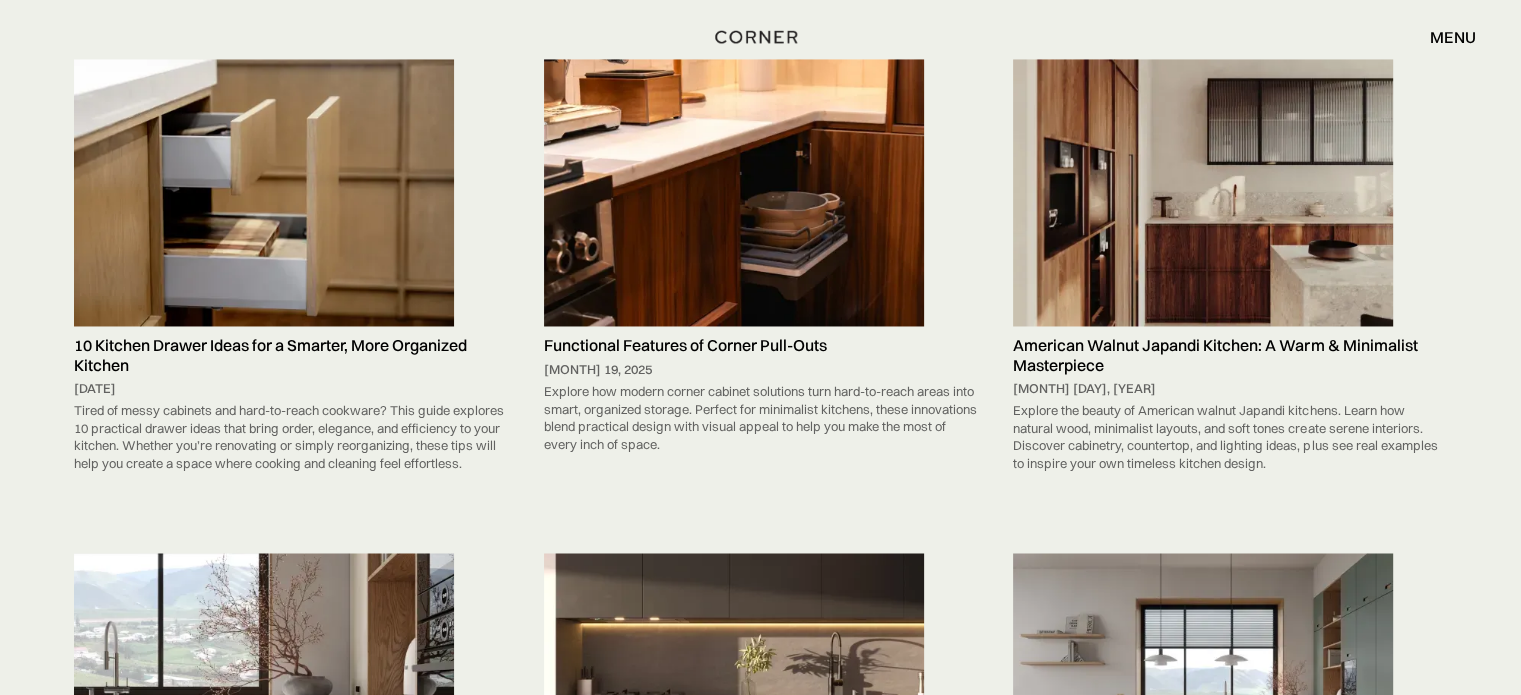 scroll, scrollTop: 3165, scrollLeft: 0, axis: vertical 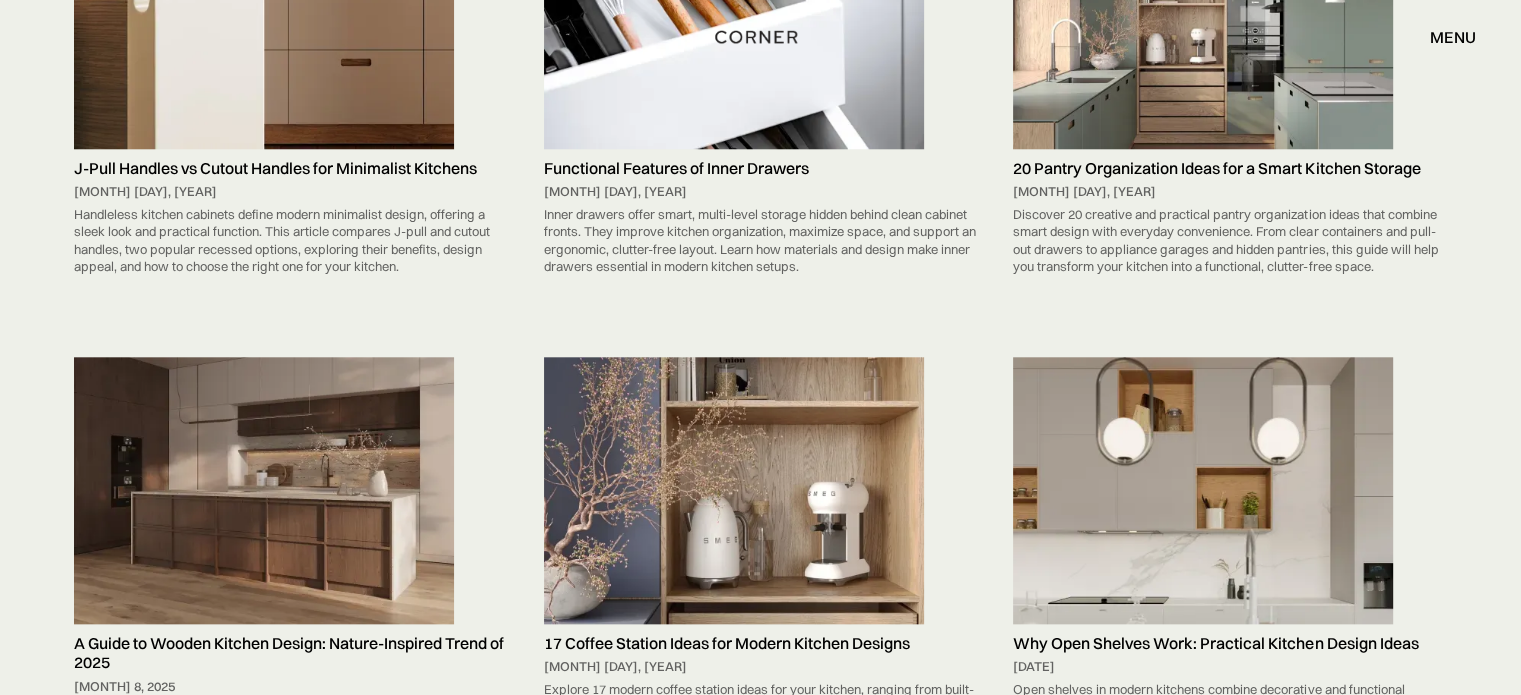 drag, startPoint x: 632, startPoint y: 65, endPoint x: 586, endPoint y: 102, distance: 59.03389 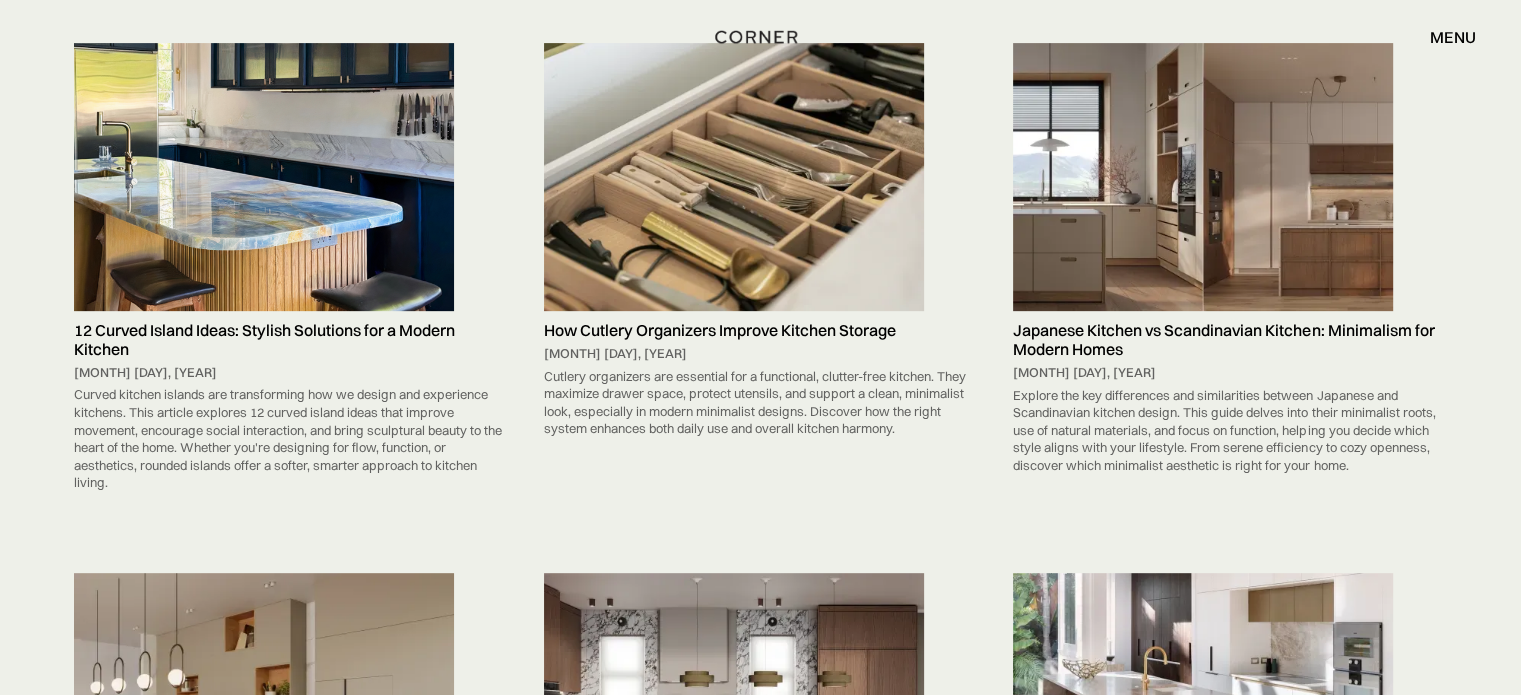 scroll, scrollTop: 752, scrollLeft: 0, axis: vertical 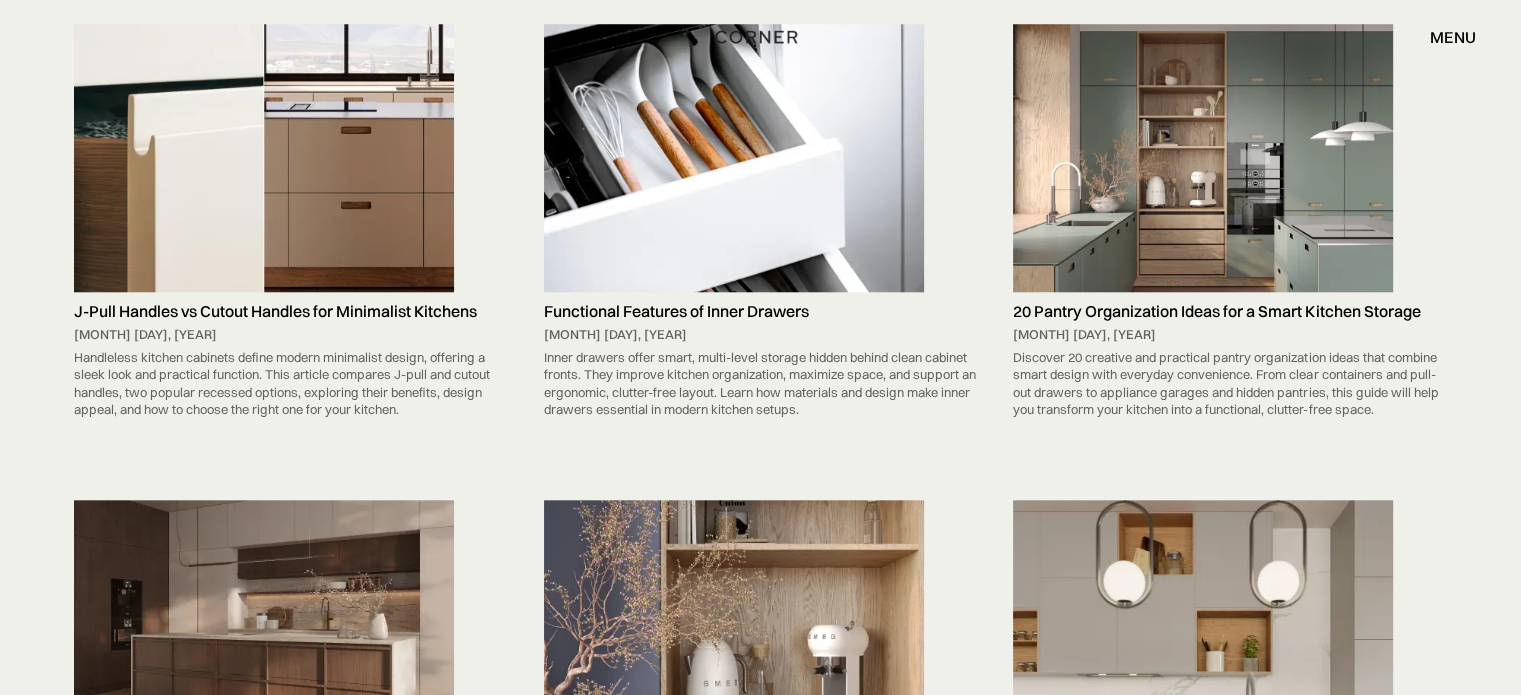 click at bounding box center [734, 158] 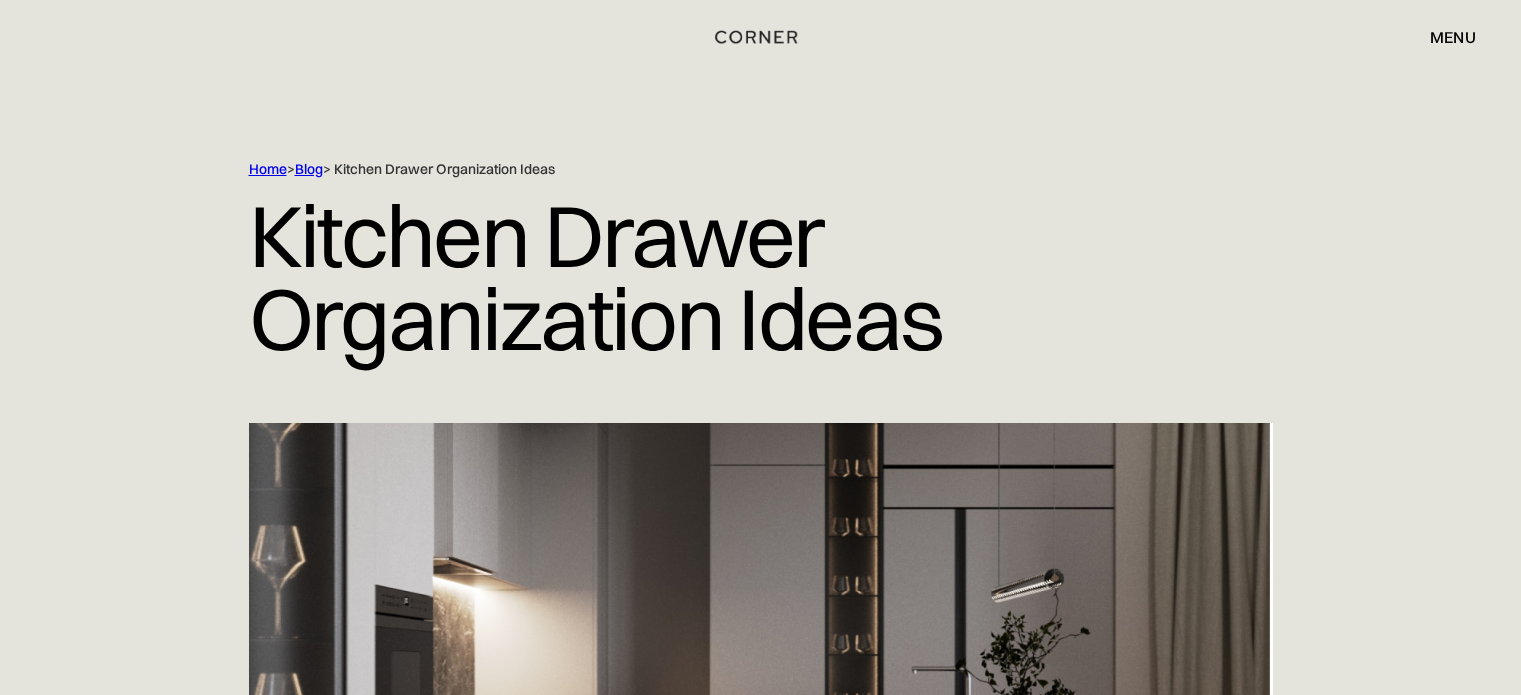 scroll, scrollTop: 0, scrollLeft: 0, axis: both 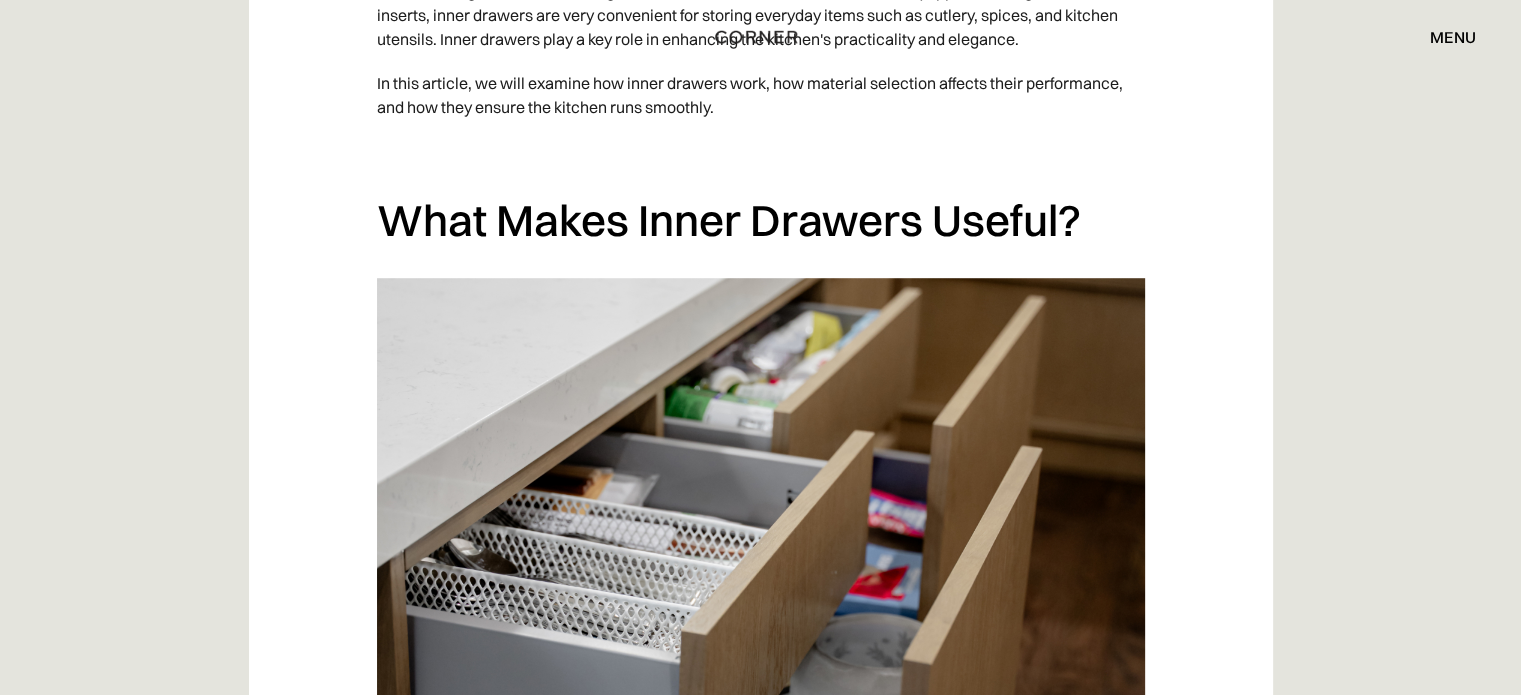 drag, startPoint x: 1530, startPoint y: 42, endPoint x: 1522, endPoint y: 140, distance: 98.32599 